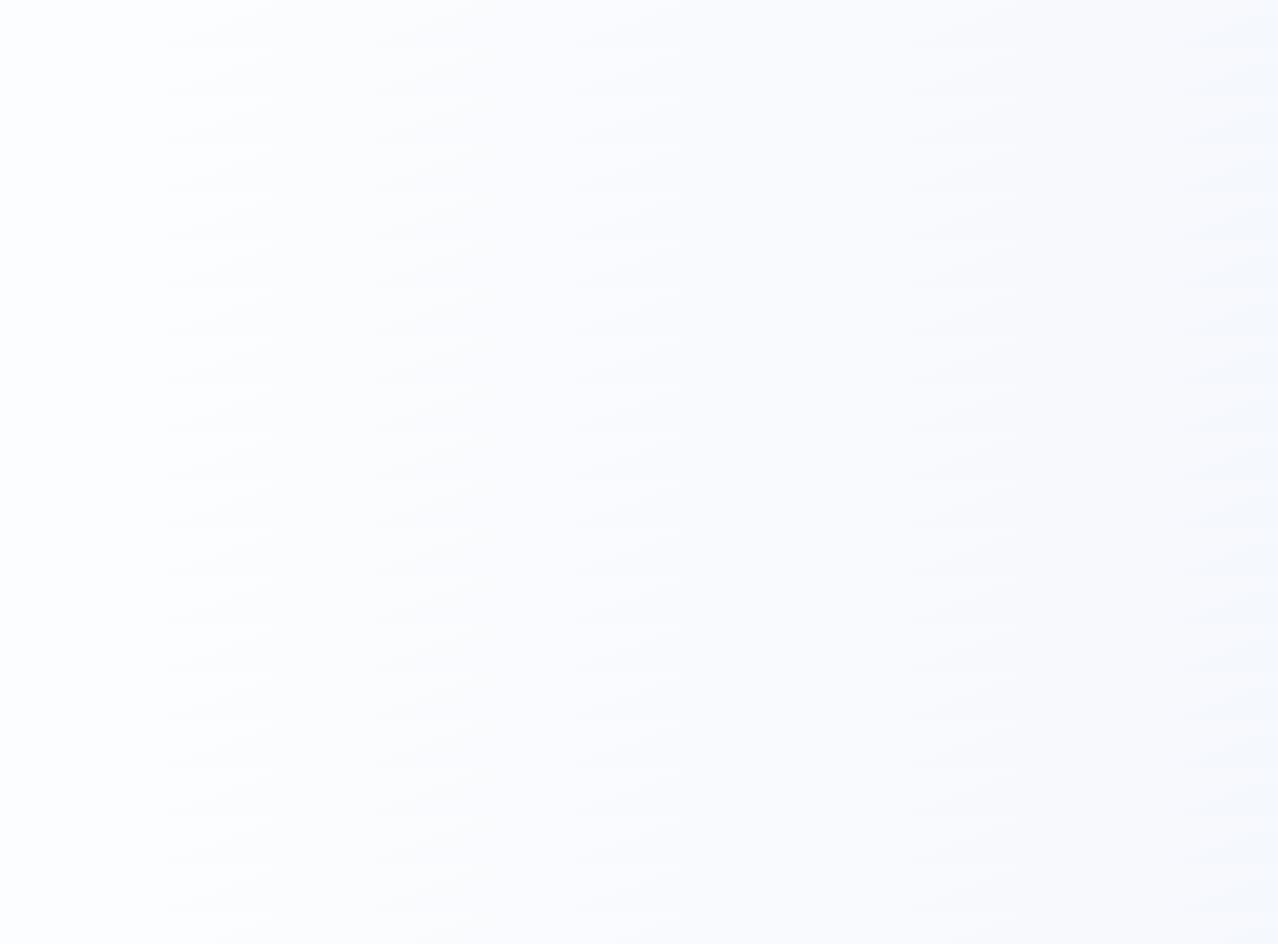 scroll, scrollTop: 0, scrollLeft: 0, axis: both 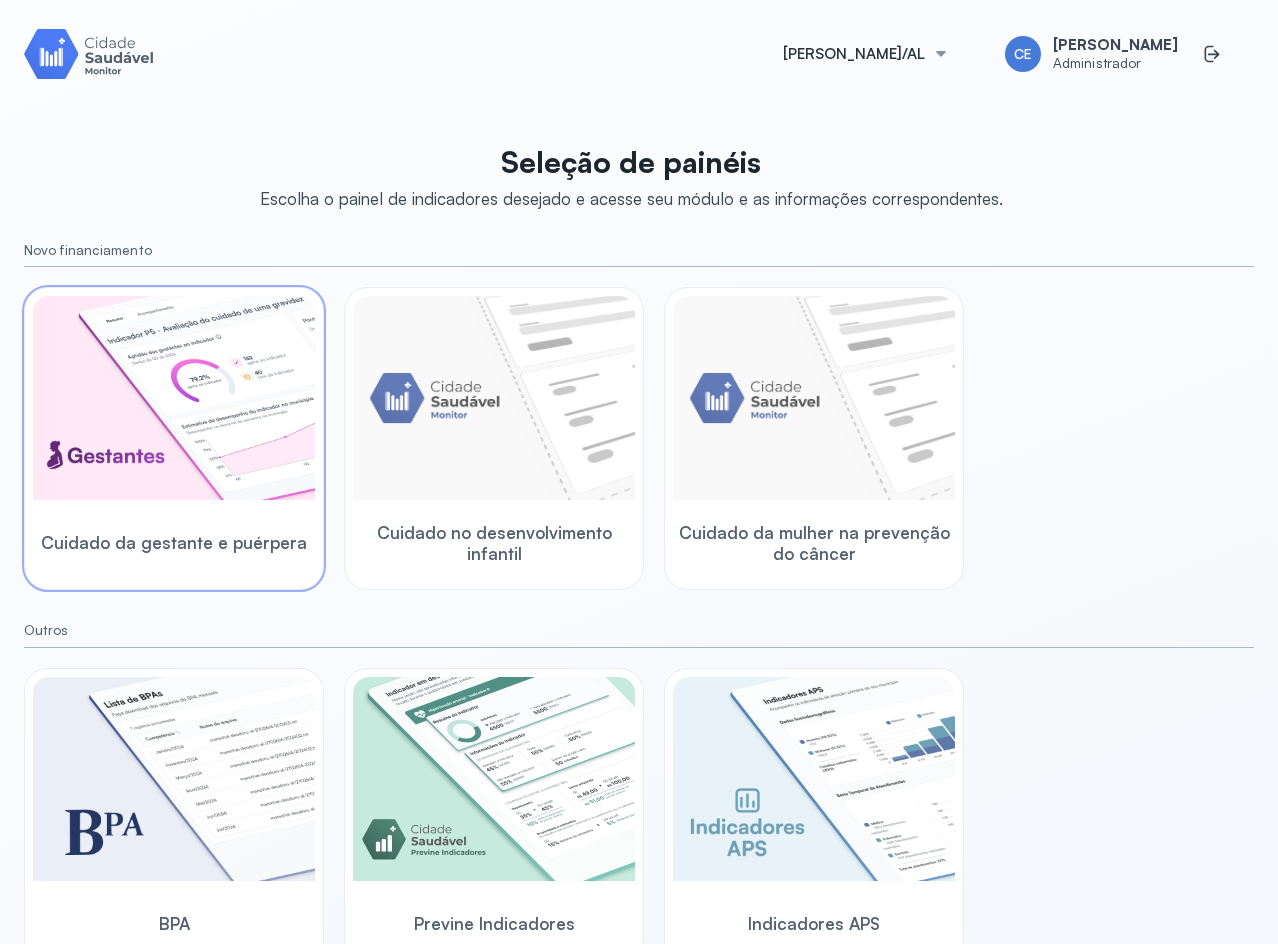 click at bounding box center [174, 398] 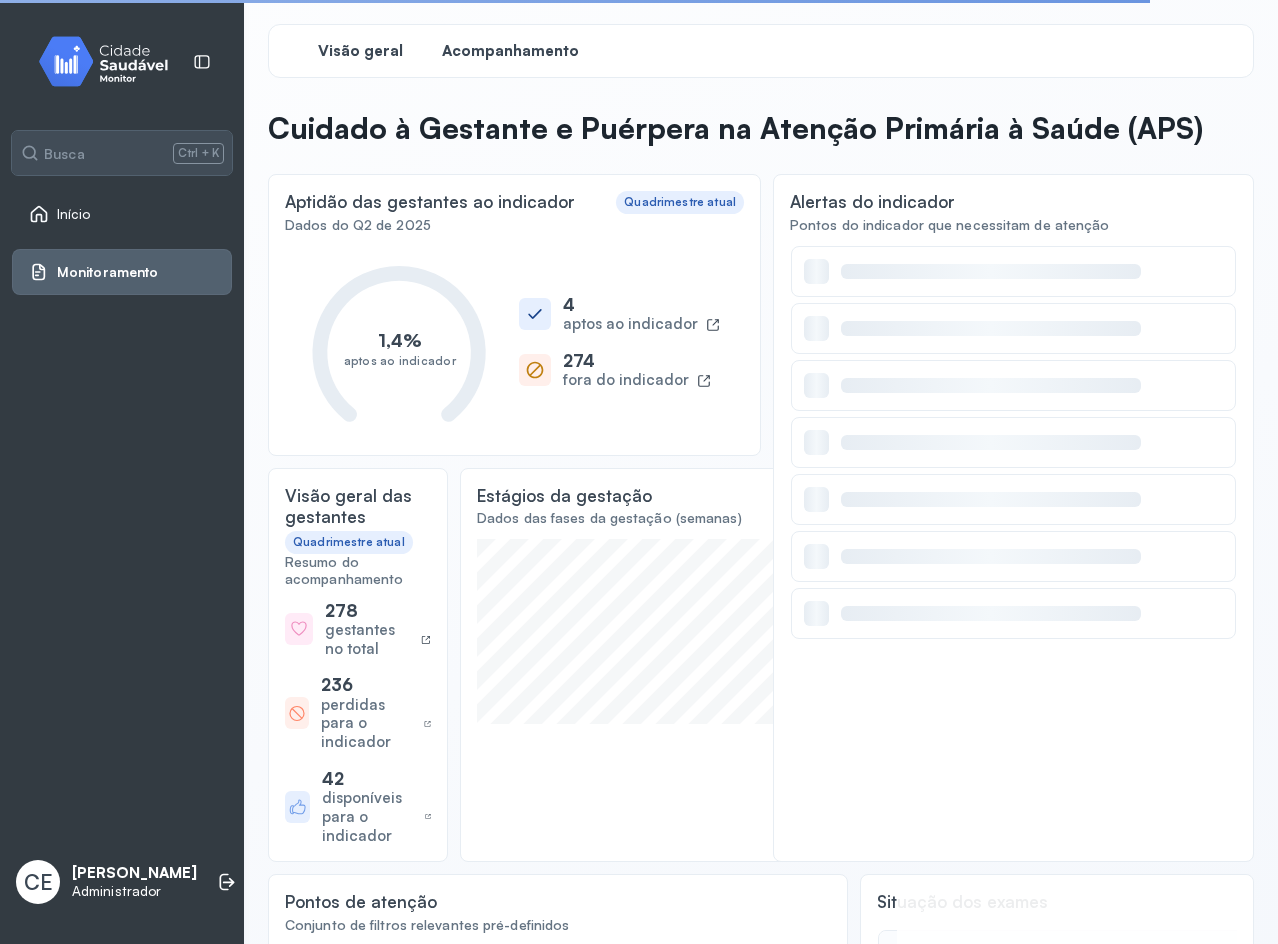 click on "Acompanhamento" at bounding box center (510, 51) 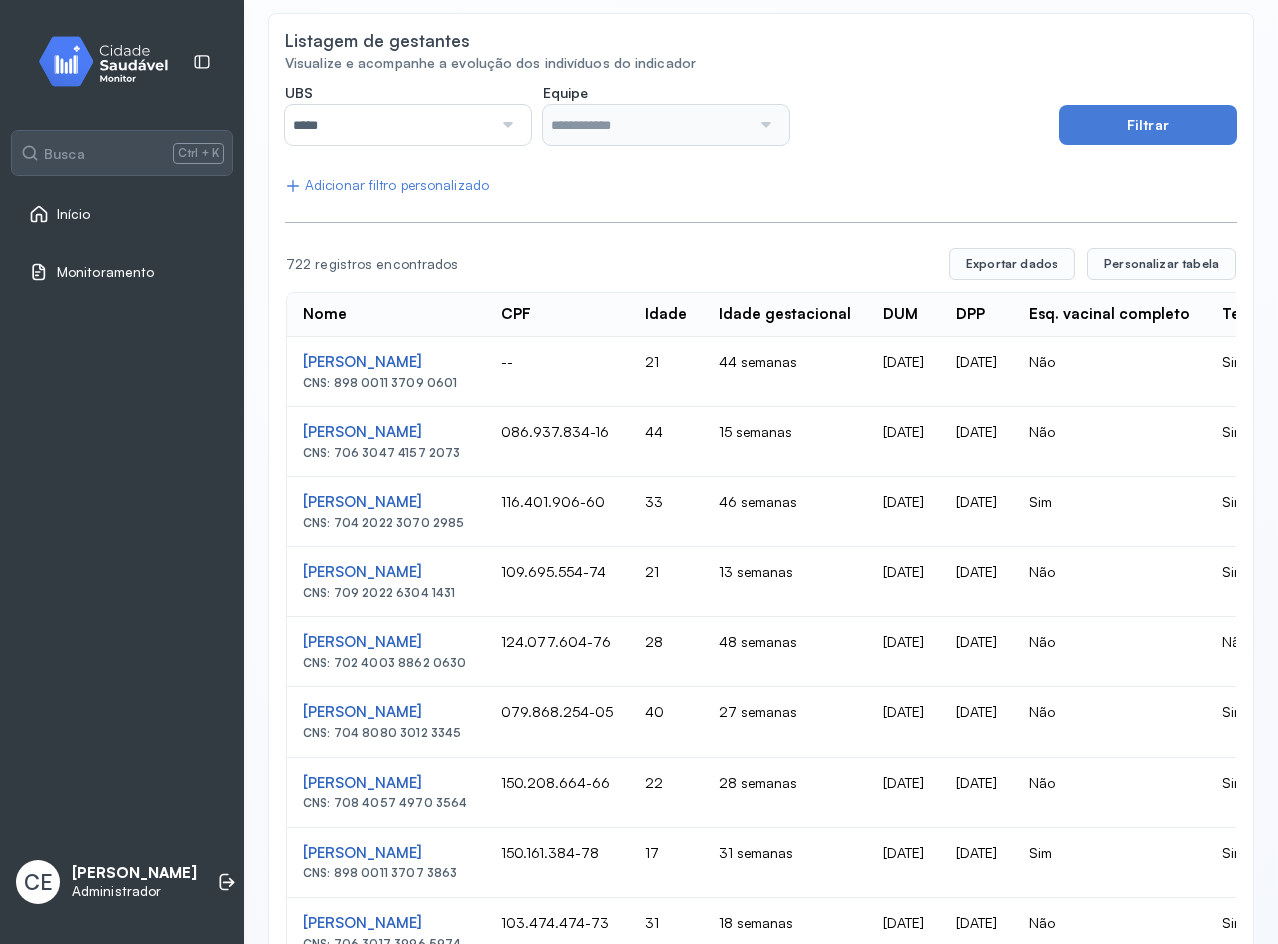 scroll, scrollTop: 0, scrollLeft: 0, axis: both 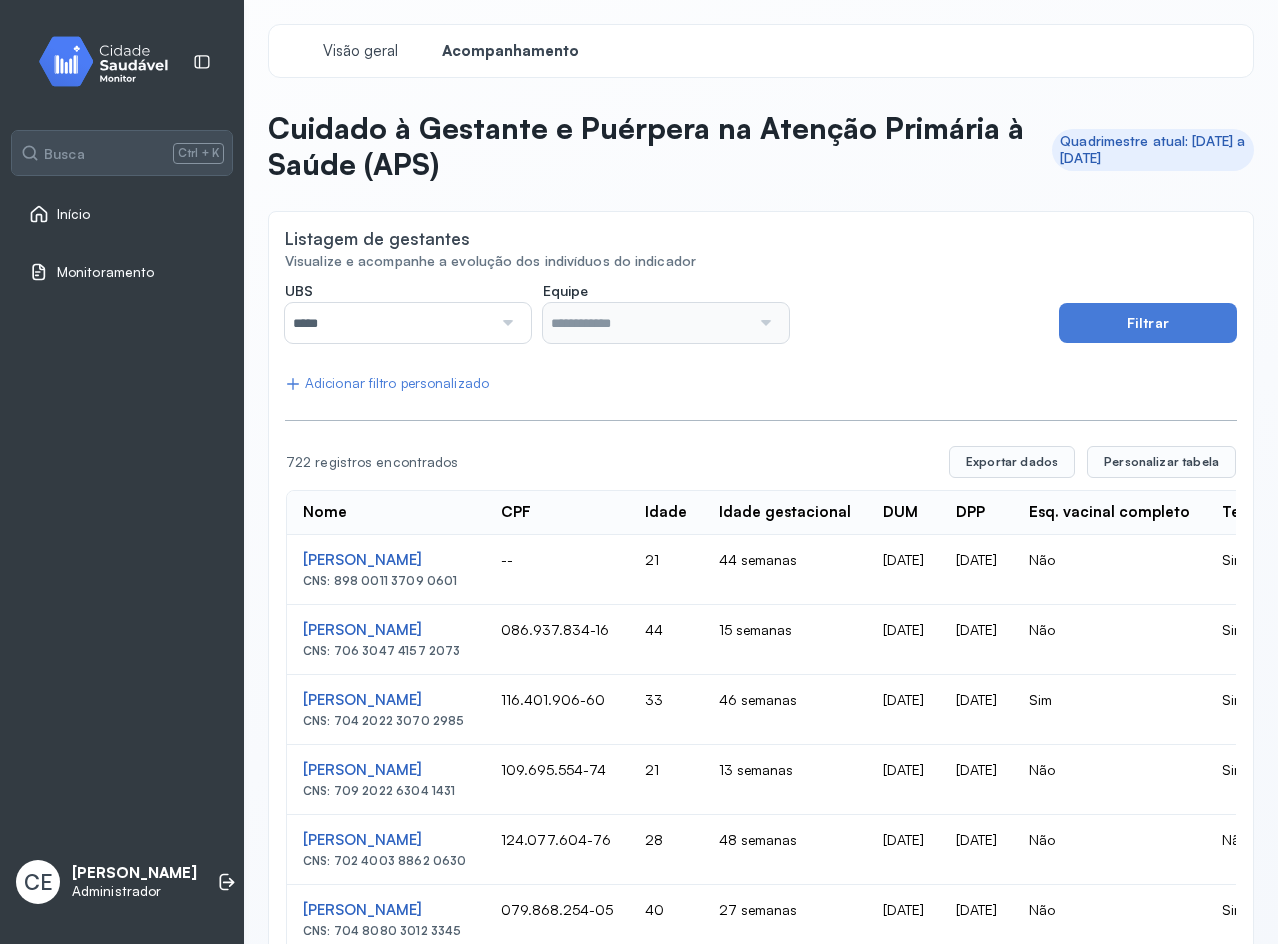 click on "Visão geral Acompanhamento Cuidado à Gestante e Puérpera na Atenção Primária à Saúde (APS) Quadrimestre atual: 01/05/2025
a 31/08/2025 Listagem de gestantes Visualize e acompanhe a evolução dos indivíduos do indicador UBS  ***** Todas Centro de Saude Professor Estacio de Lima Melhor em Casa Unidade de Saude da Familia Barra Nova Unidade de Saude da Familia Barro Vermelho Unidade de Saude da Familia Frances Unidade de Saude da Familia Gislene Matheus Unidade de Saude da Familia Massagueira Unidade de Saude da Familia Poeira Unidade de Saude da Familia Rua Nova Massagueira II Unidade de Saude da Familia Rua da Estiva Unidade de Saude da Familia Santa Rita Maria do C A Soares Unidade de Saude da Familia Taperagua Unidade de Saude da Familia Tuquanduba Unidade de Saude da Familia Ver Flavio Teixeira Rodrigues Unidade de Saude da Familia das Pedras Unidade de Saude da Familia de Malhadas Unidade de Saude da Familia do Cabreiras Unidade de Saude da Familia do Denison Amorim Equipe   Filtrar  Nome  CPF" 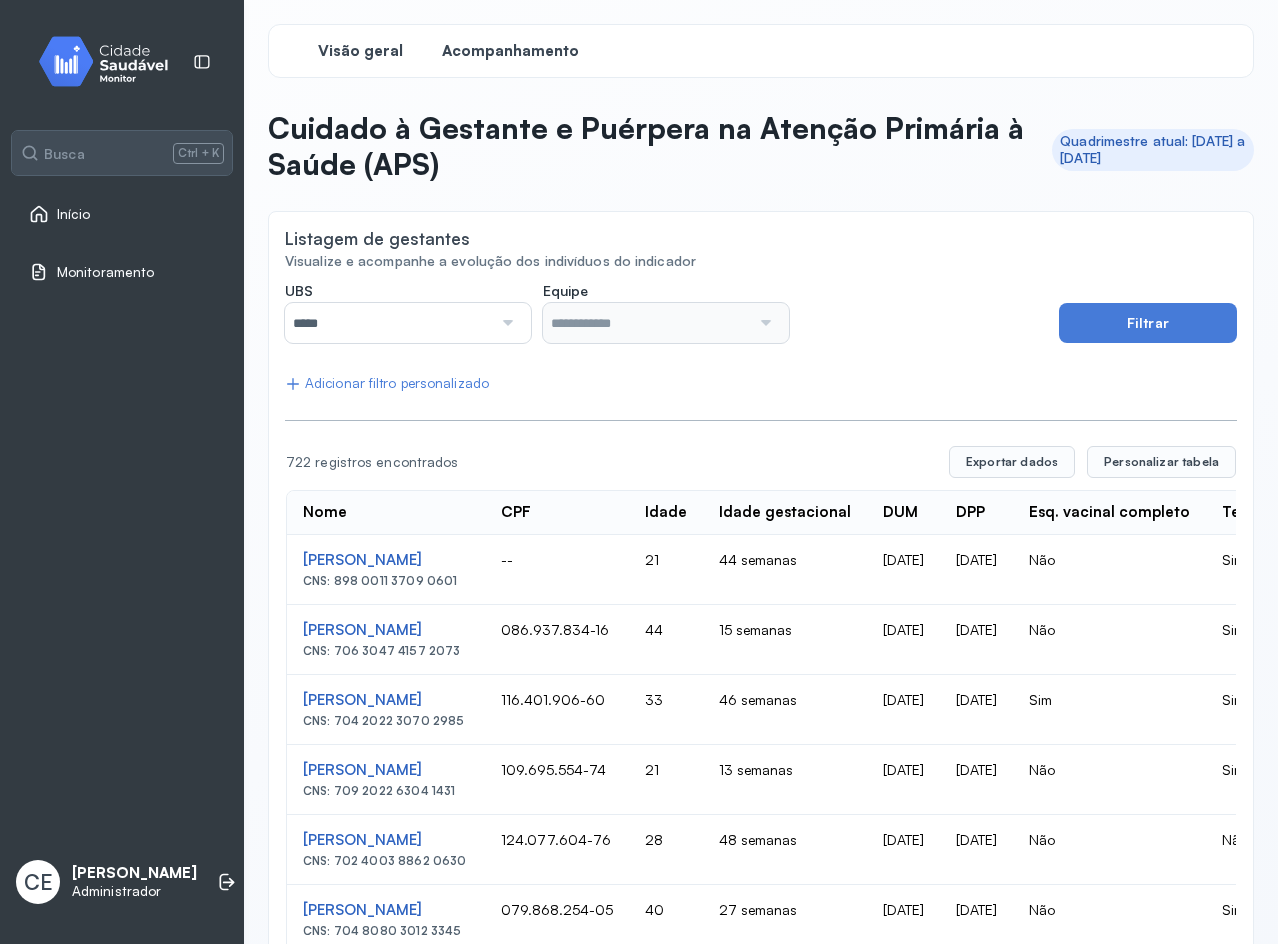 click on "Visão geral" at bounding box center [360, 51] 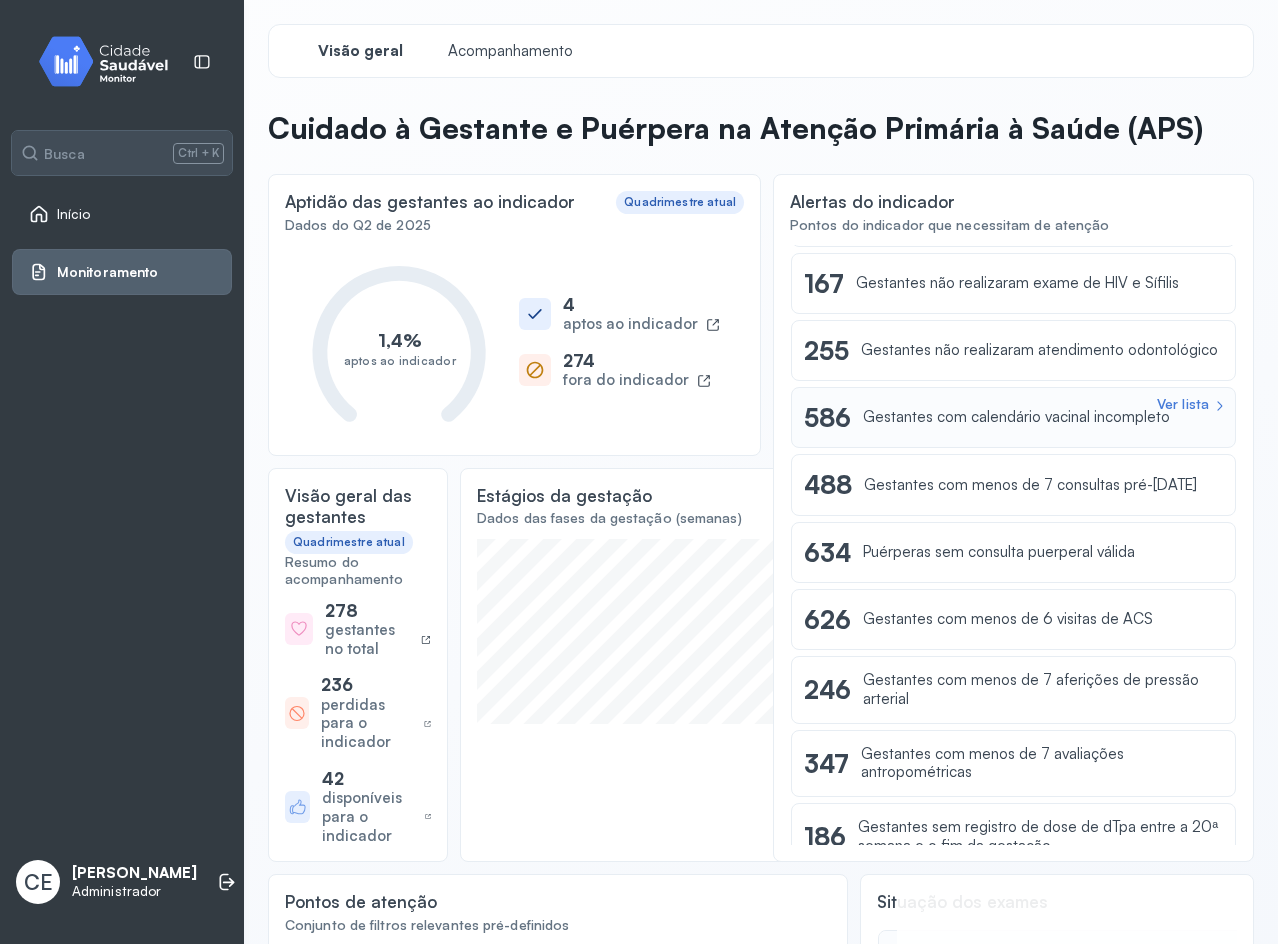 scroll, scrollTop: 86, scrollLeft: 0, axis: vertical 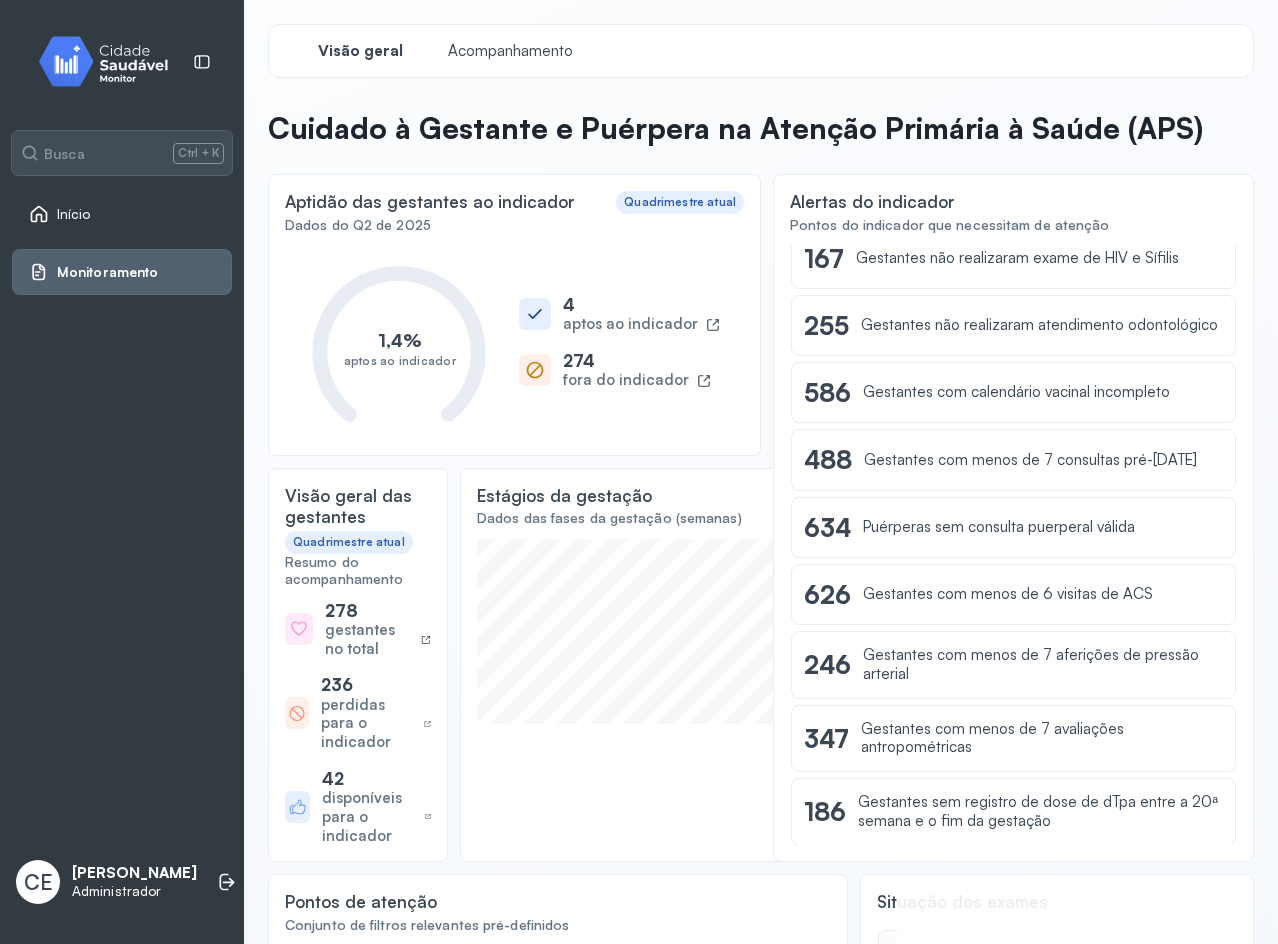 click on "Início" at bounding box center (122, 214) 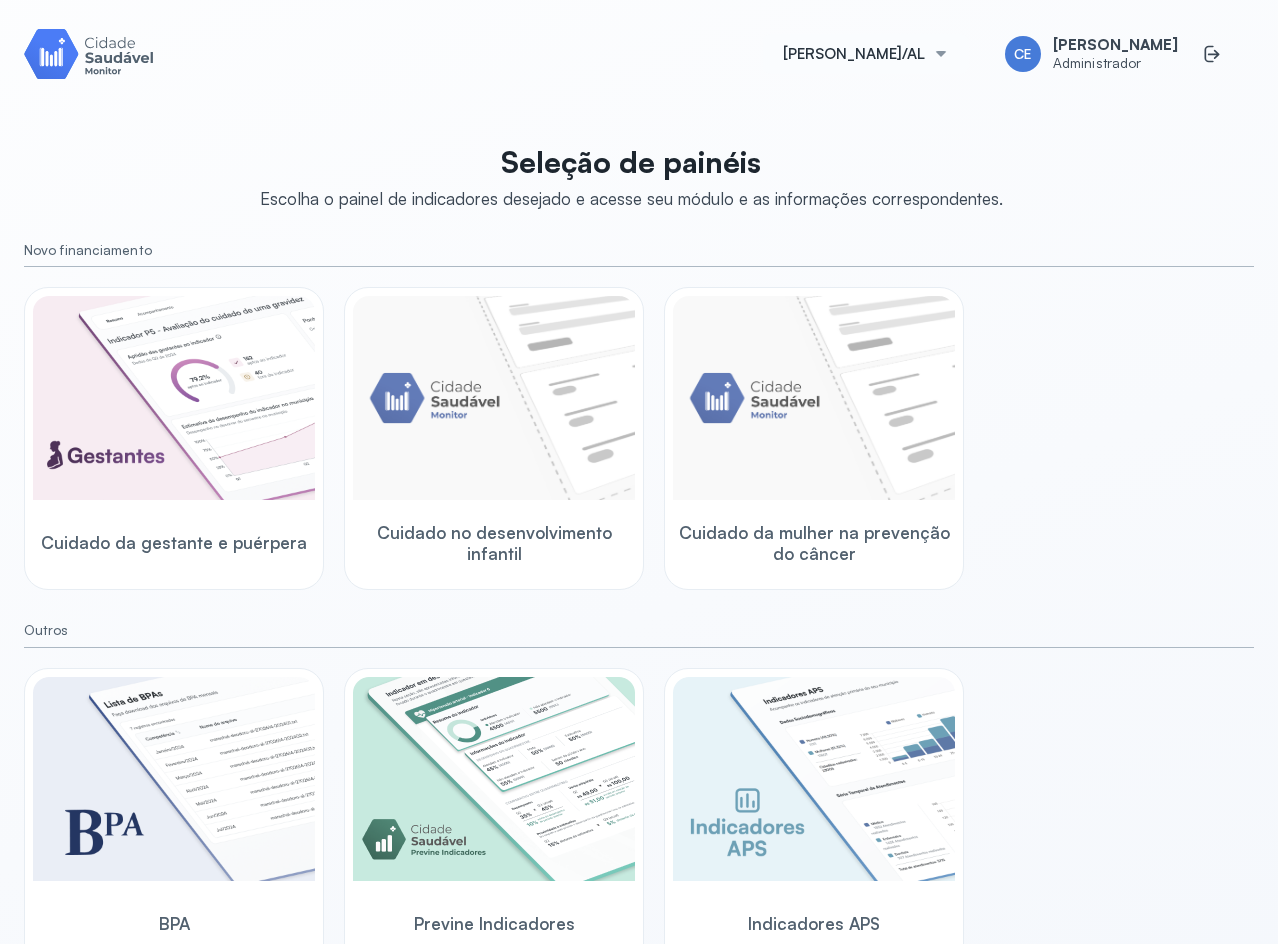 click on "Marechal Deodoro/AL" at bounding box center (854, 54) 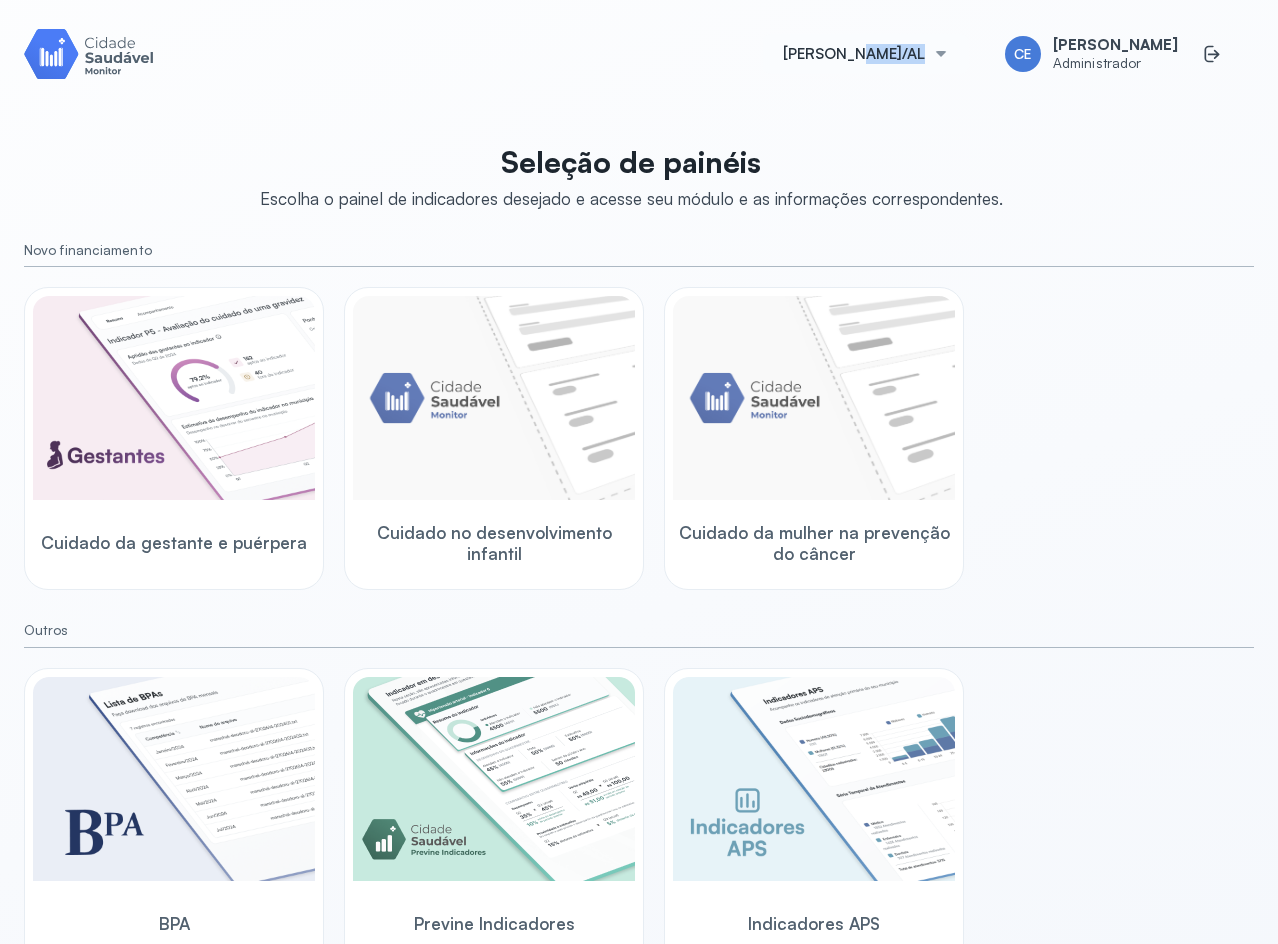 click on "Marechal Deodoro/AL" at bounding box center (854, 54) 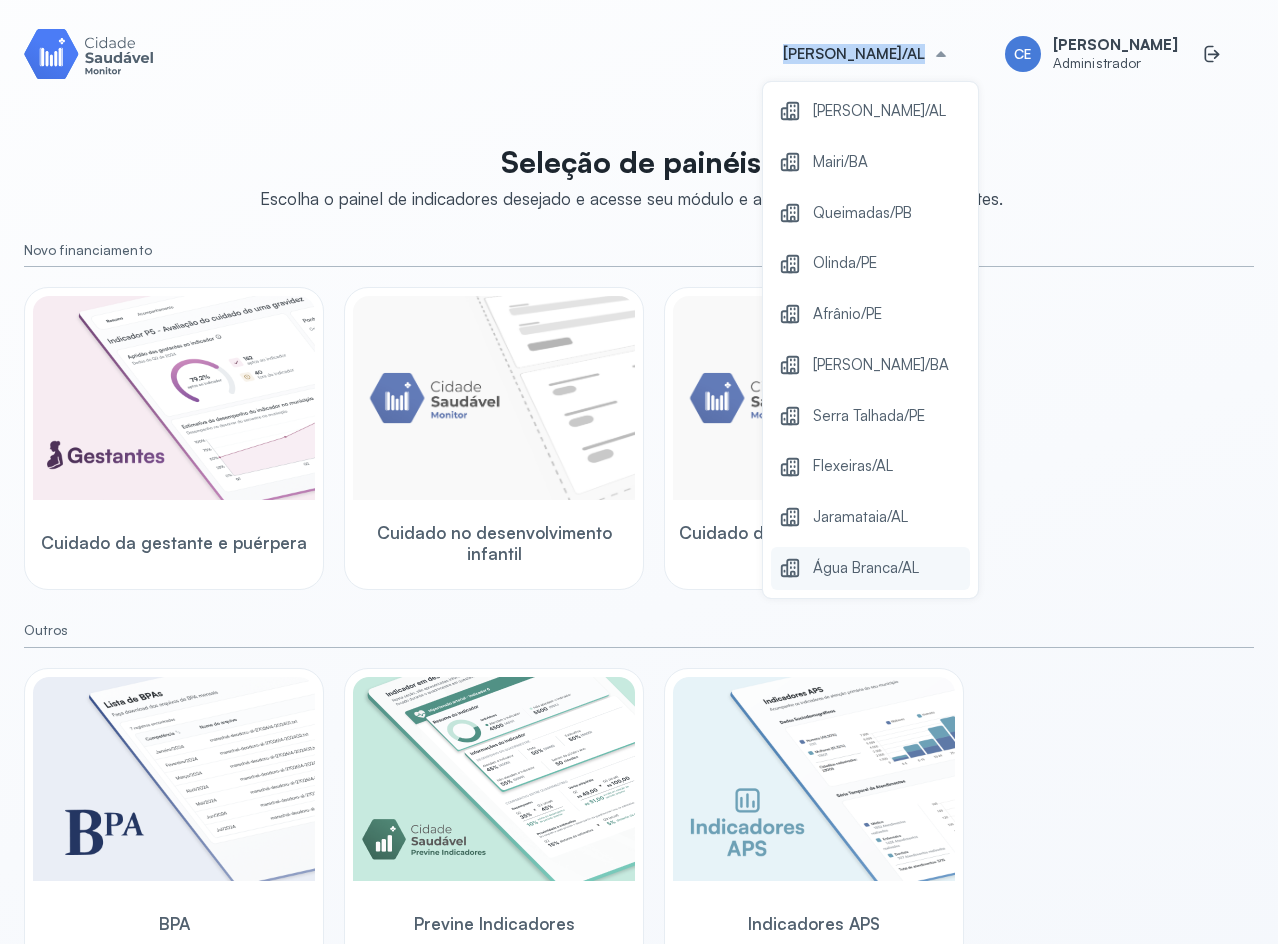 click on "Água Branca/AL" at bounding box center (866, 568) 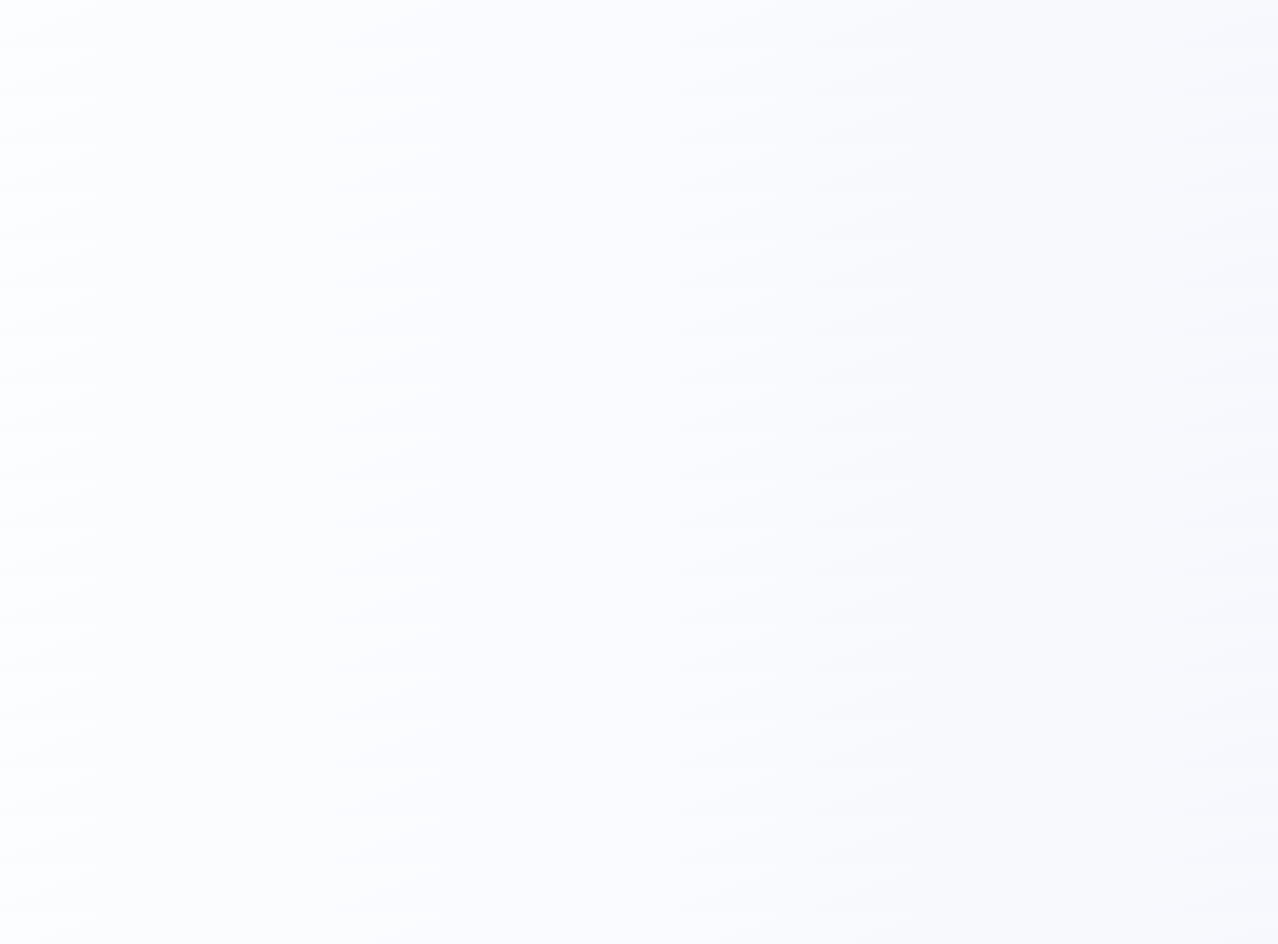 scroll, scrollTop: 0, scrollLeft: 0, axis: both 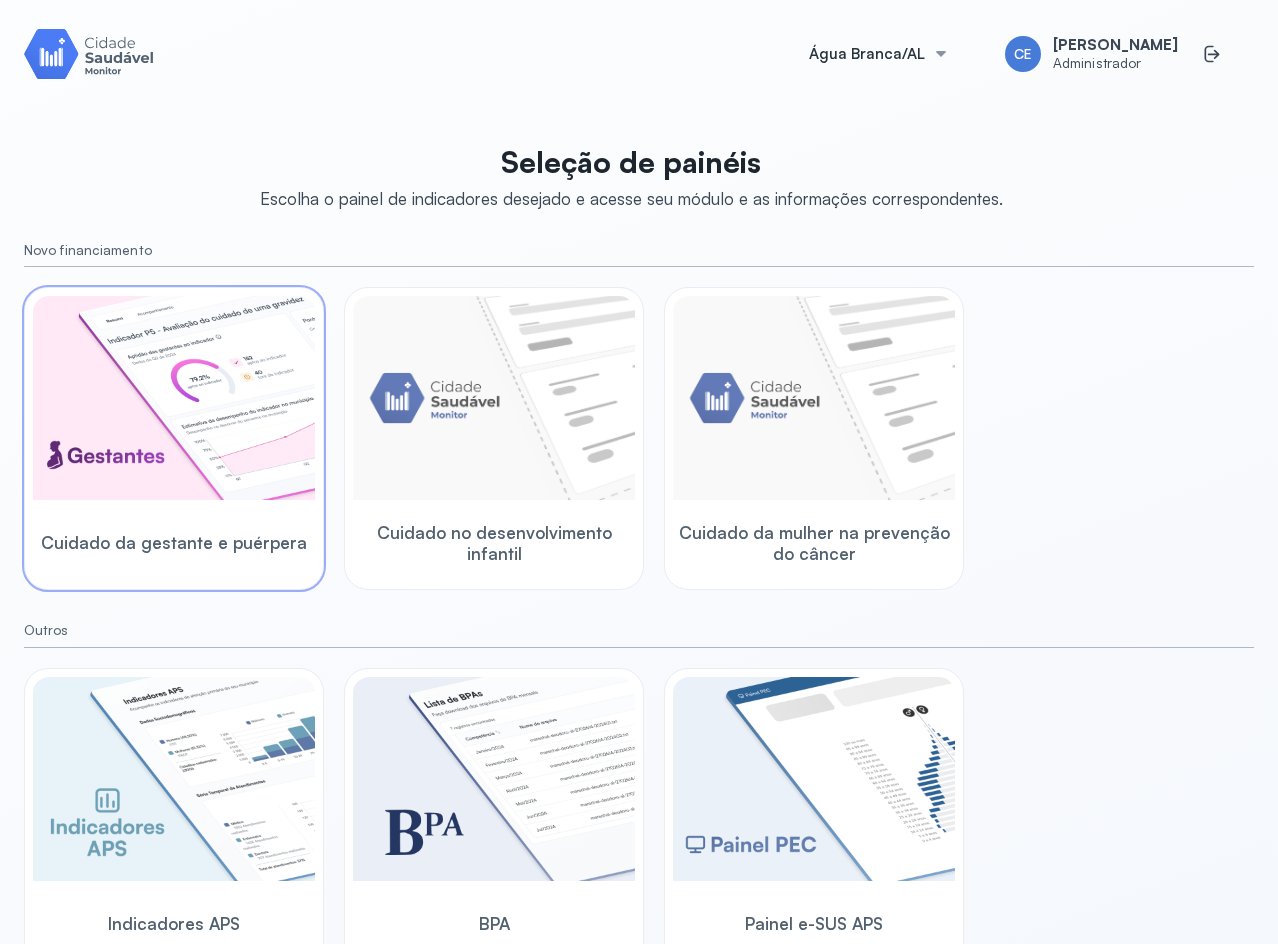 click at bounding box center [174, 398] 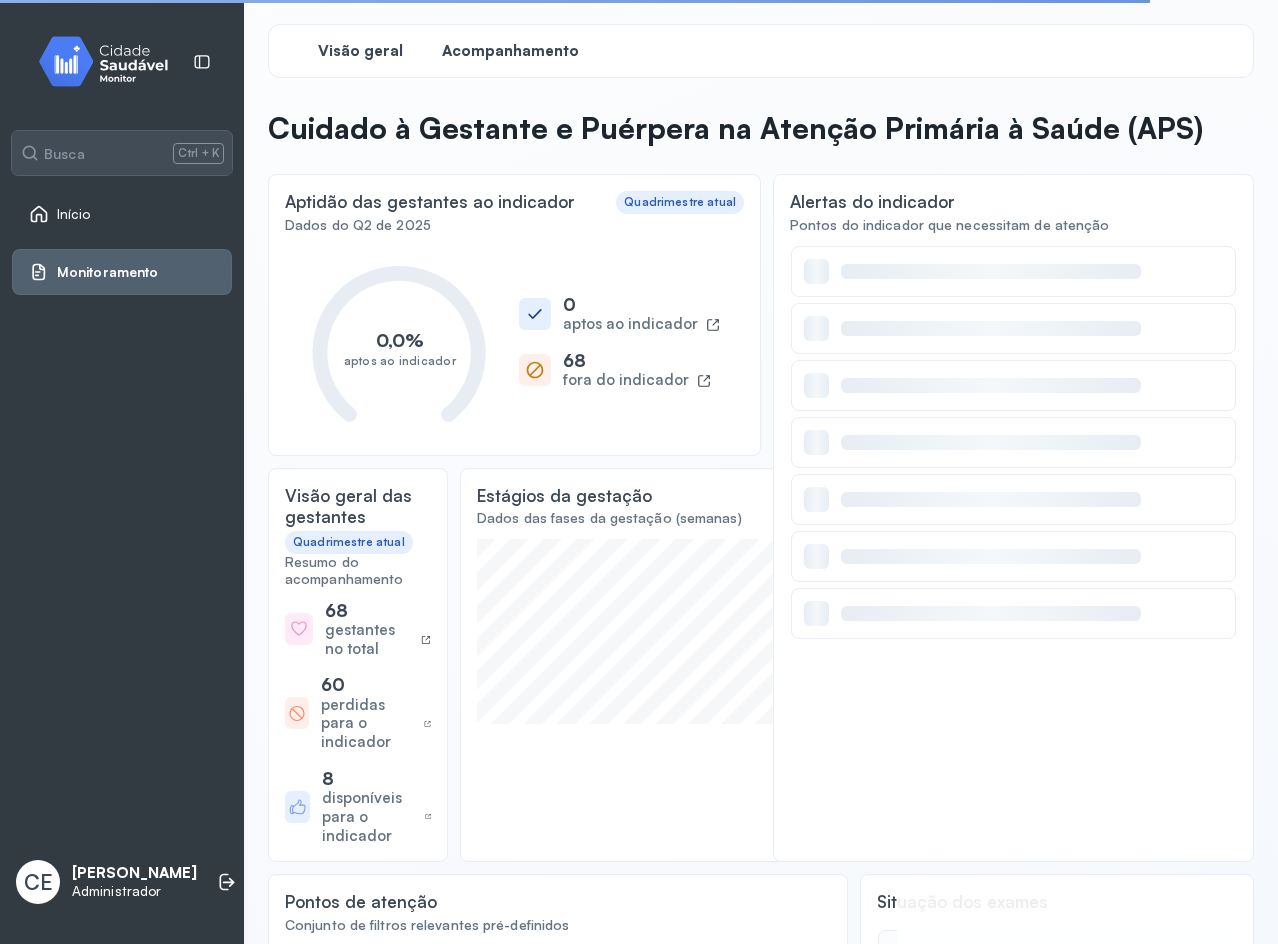 click on "Acompanhamento" at bounding box center (510, 51) 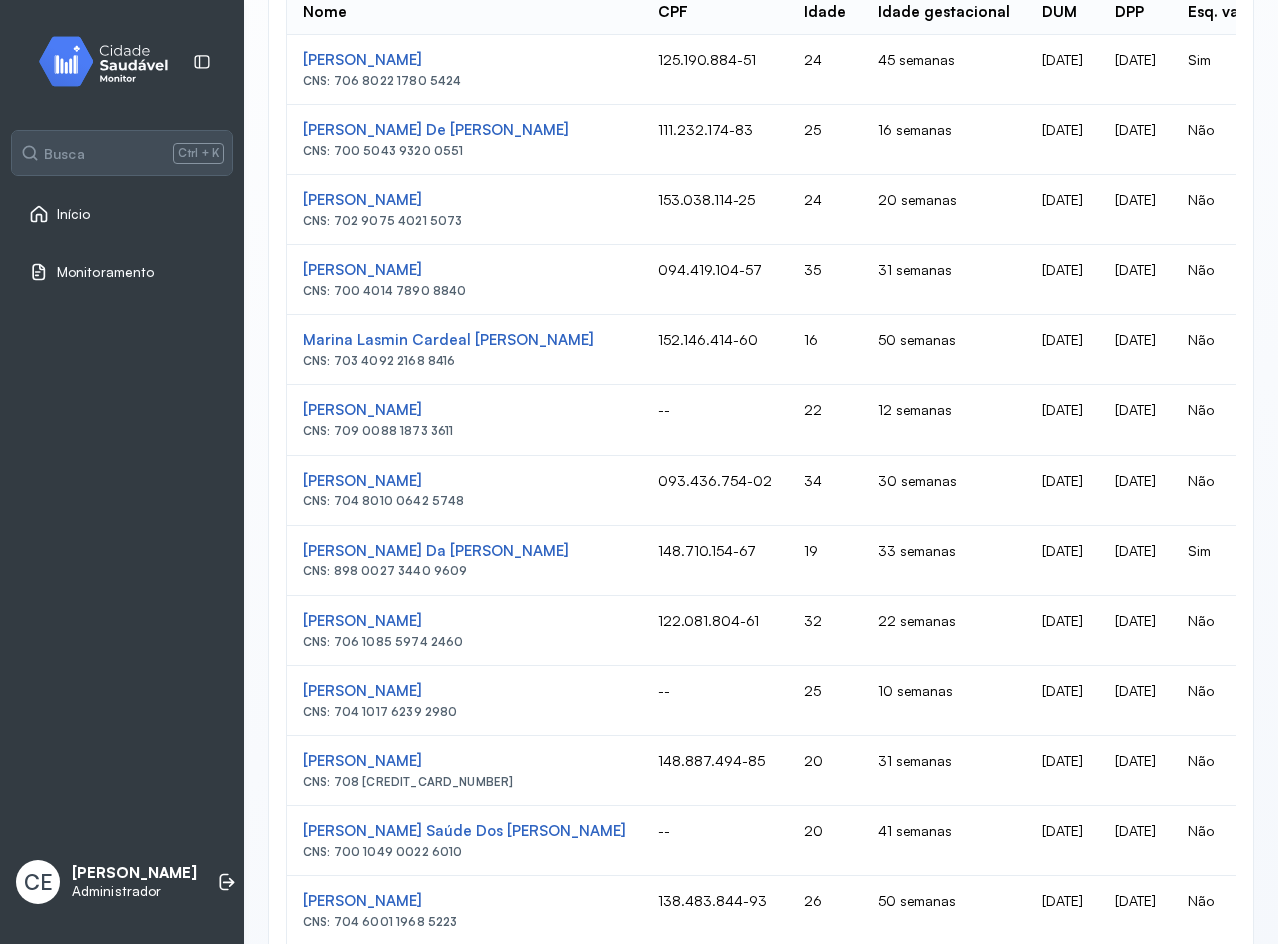 scroll, scrollTop: 100, scrollLeft: 0, axis: vertical 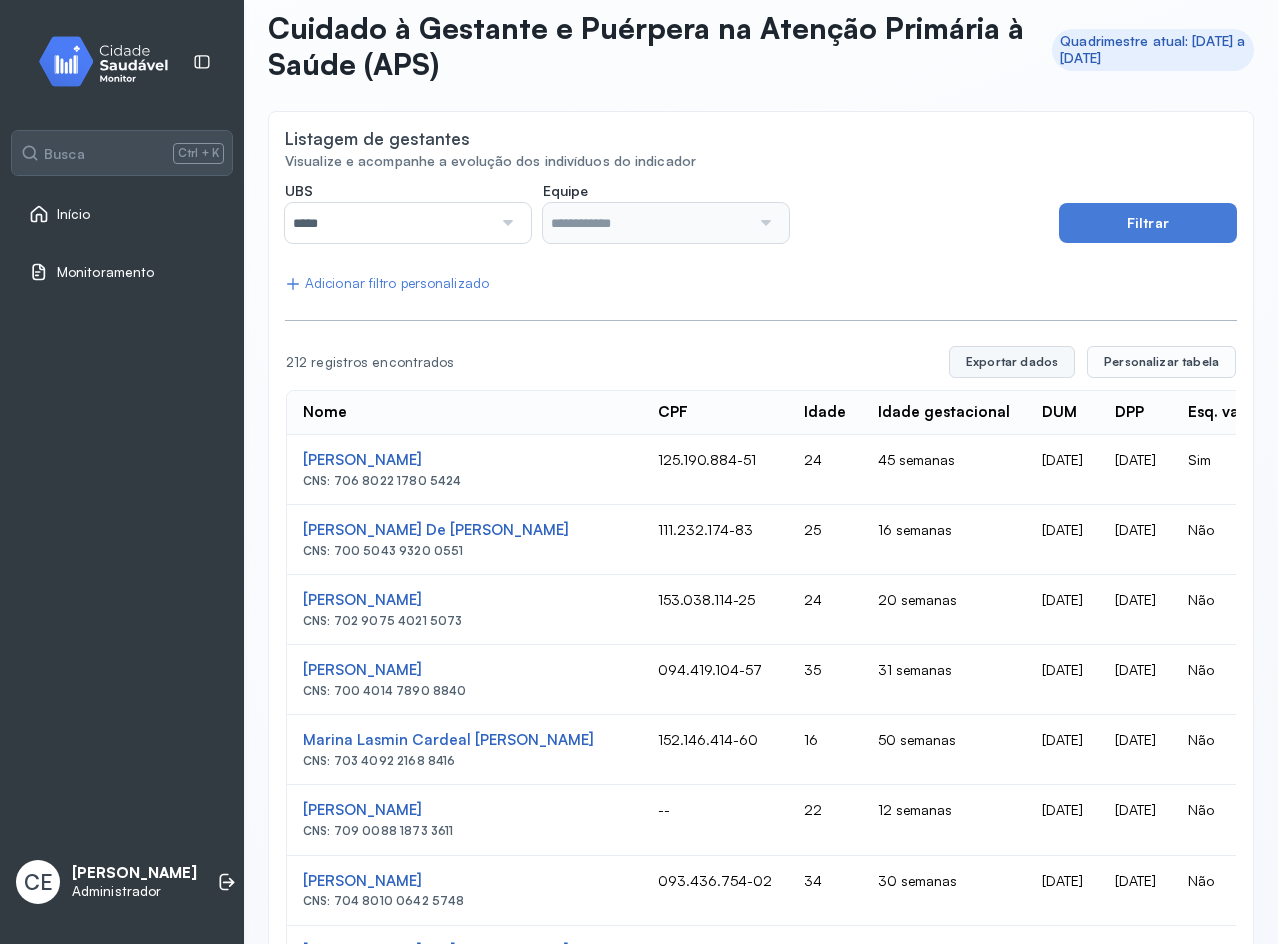 click on "Exportar dados" 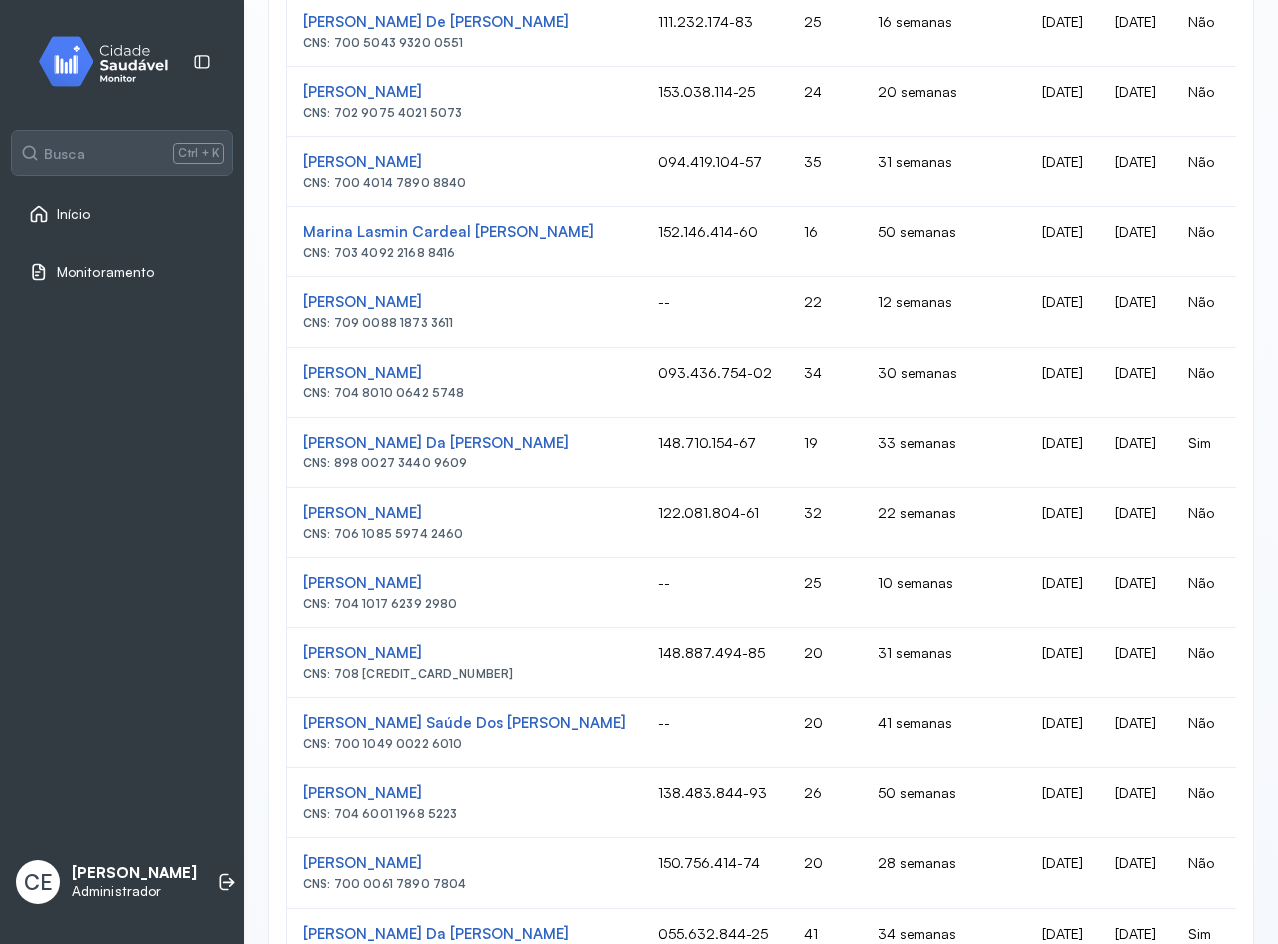 scroll, scrollTop: 8, scrollLeft: 0, axis: vertical 